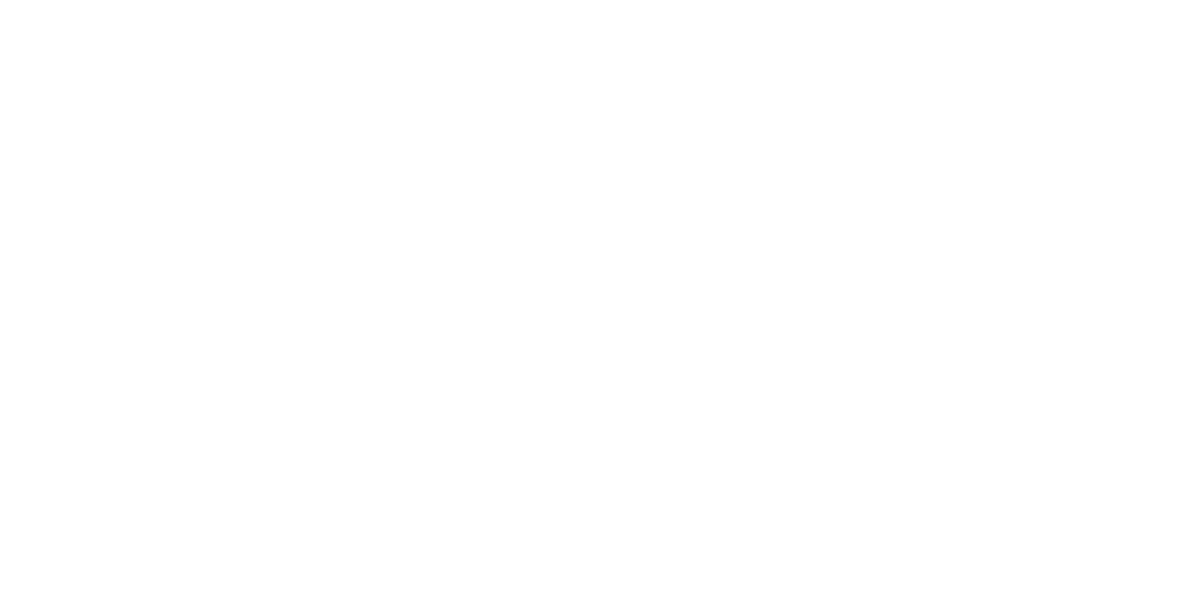 scroll, scrollTop: 0, scrollLeft: 0, axis: both 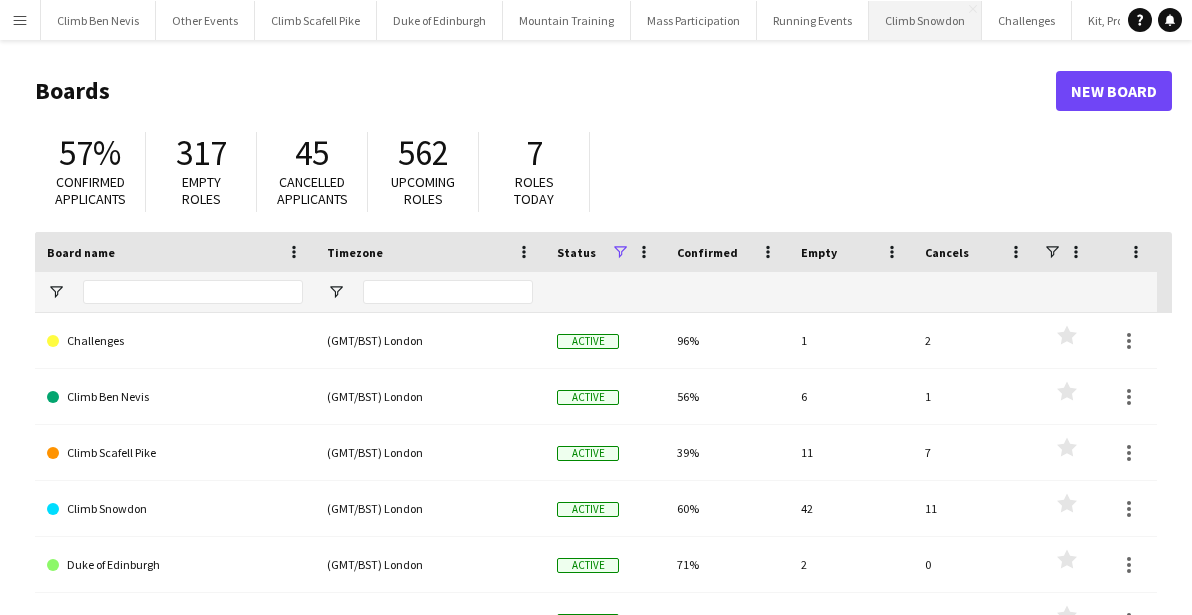 click on "Climb Snowdon
Close" at bounding box center (925, 20) 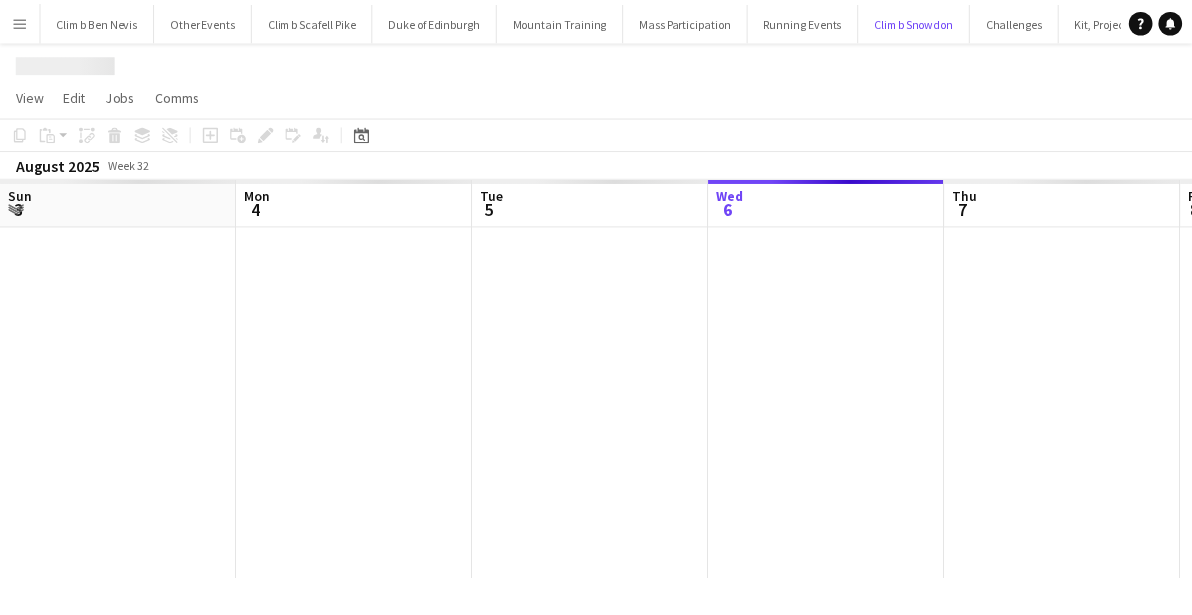 scroll, scrollTop: 0, scrollLeft: 478, axis: horizontal 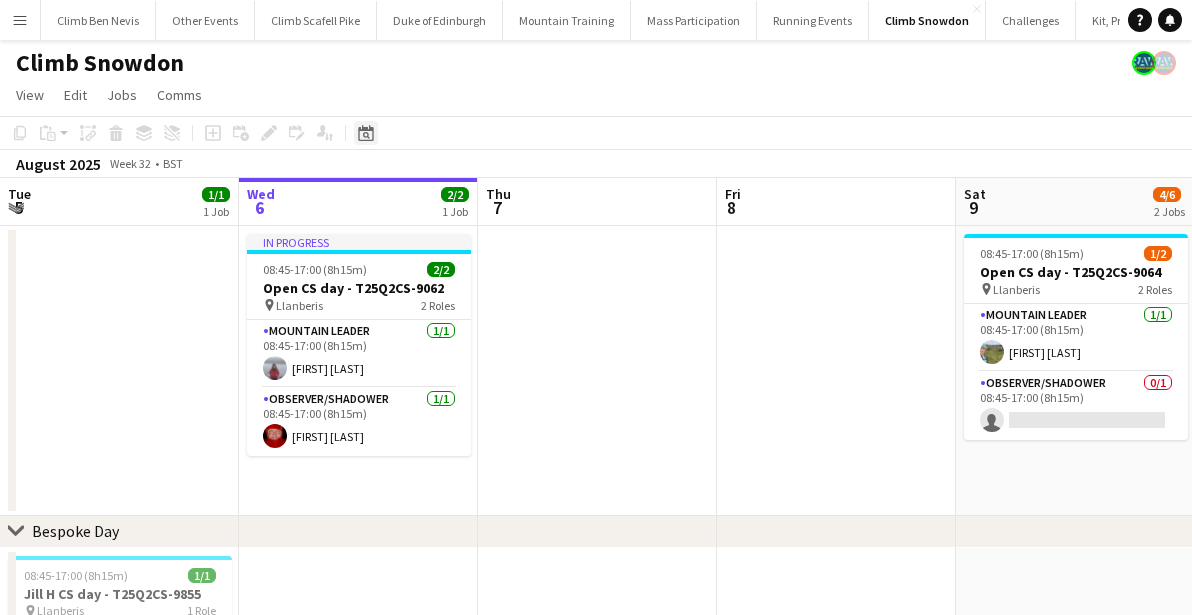 click on "Date picker" 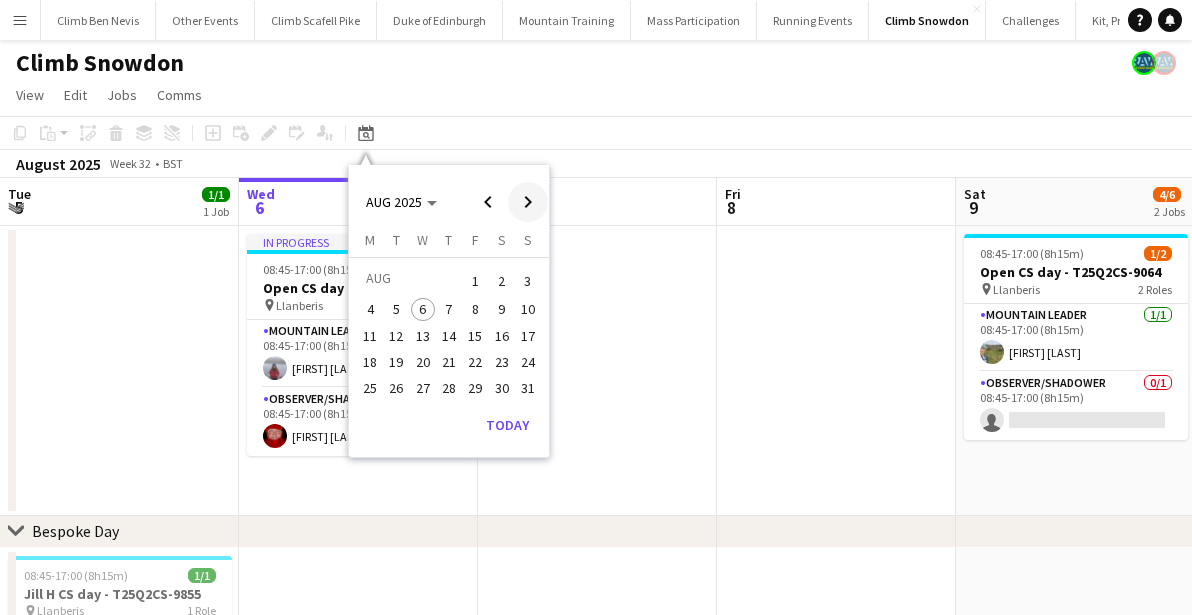 click at bounding box center [528, 202] 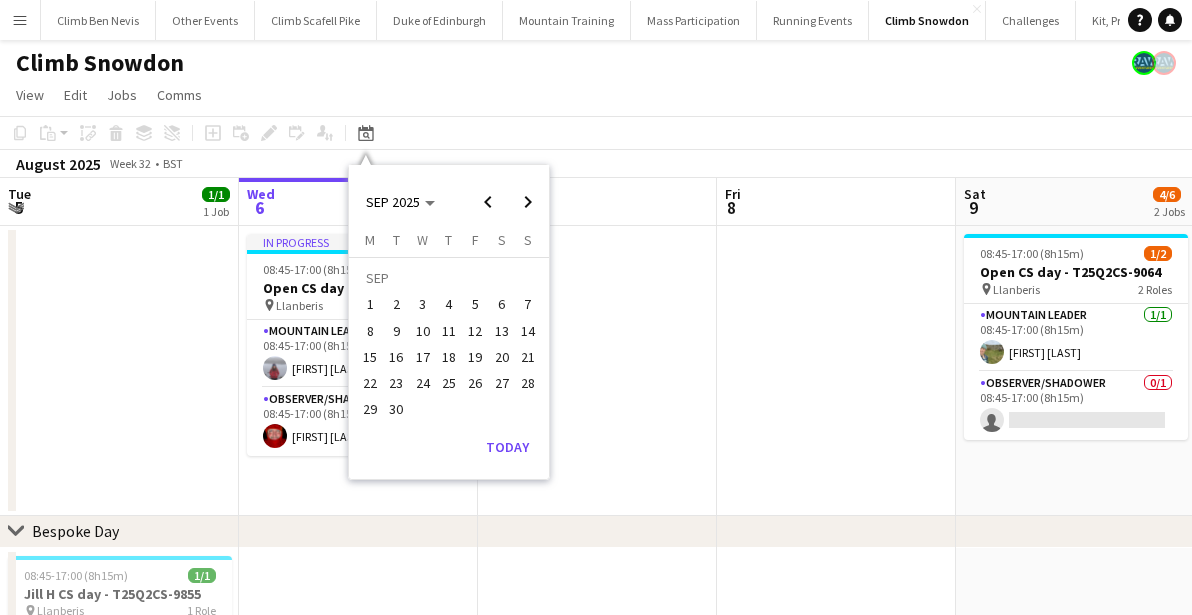 click on "6" at bounding box center (502, 305) 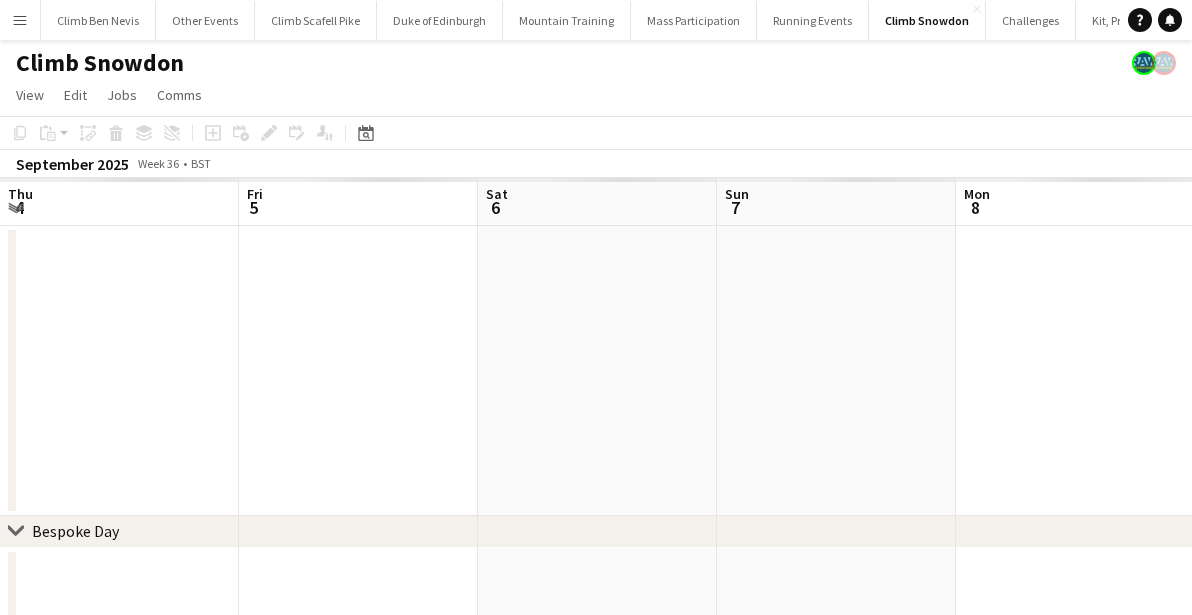 scroll, scrollTop: 0, scrollLeft: 688, axis: horizontal 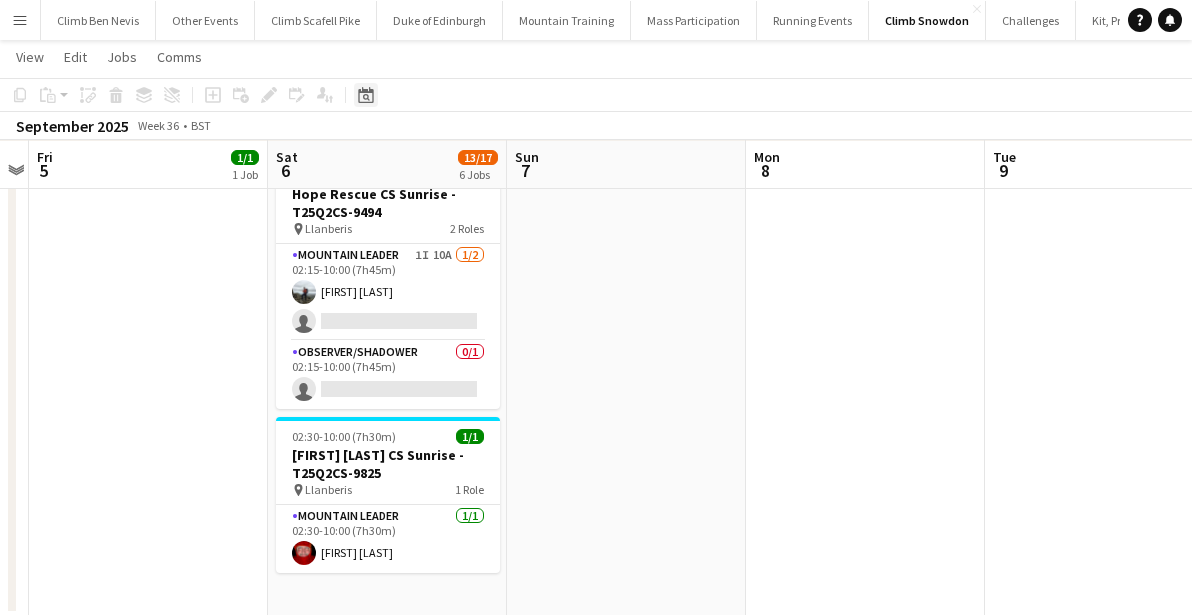 click on "Date picker" at bounding box center [366, 95] 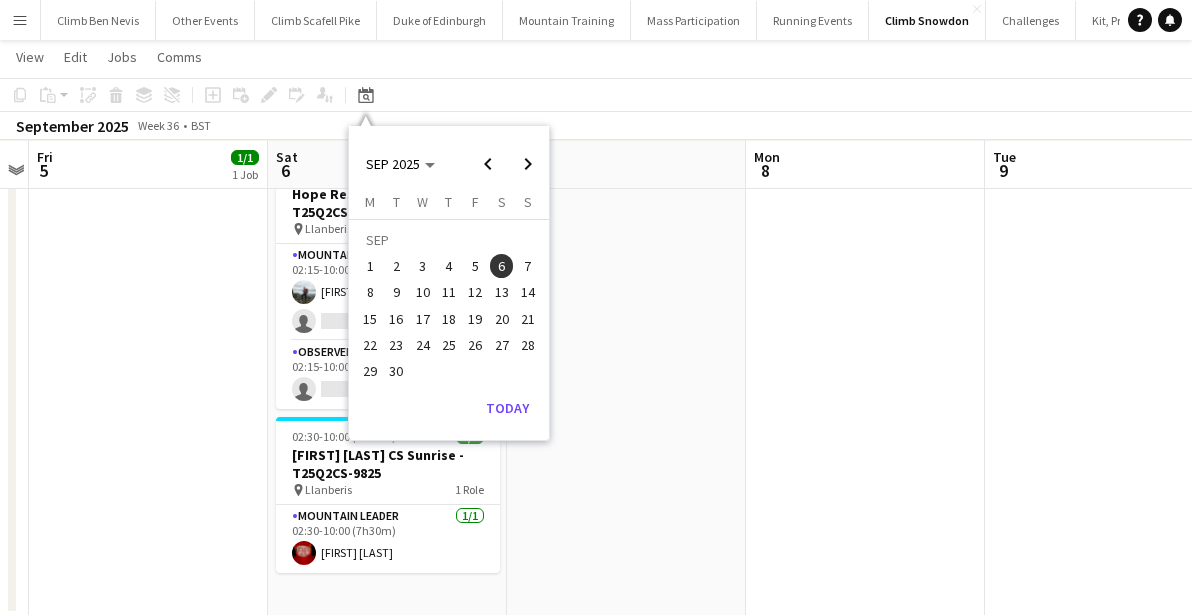 click on "14" at bounding box center [528, 293] 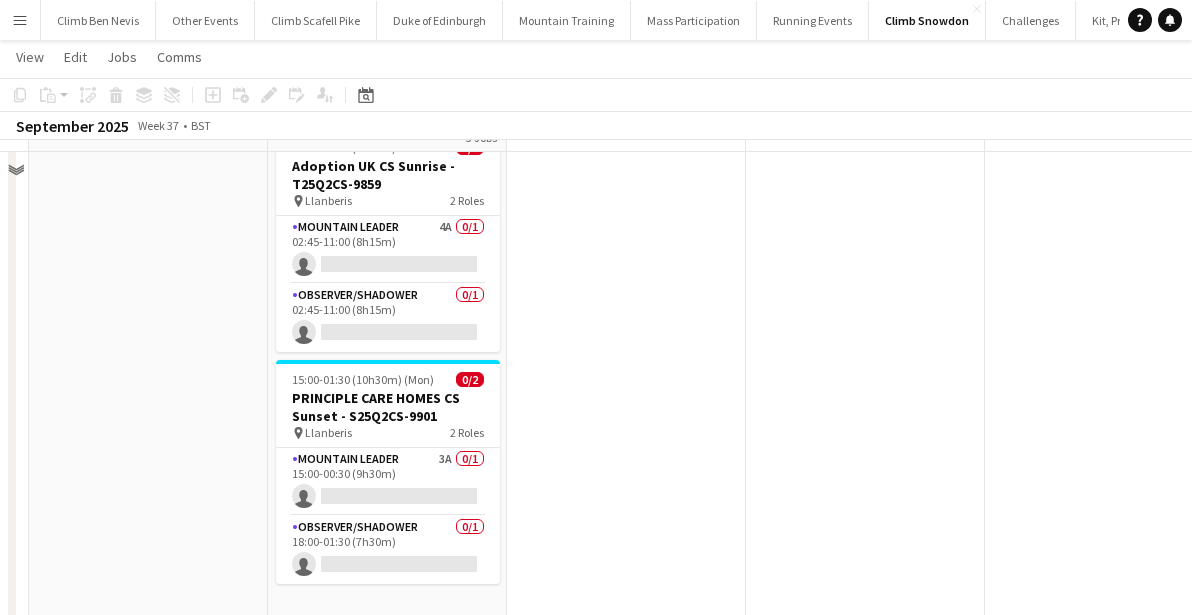 scroll, scrollTop: 1348, scrollLeft: 0, axis: vertical 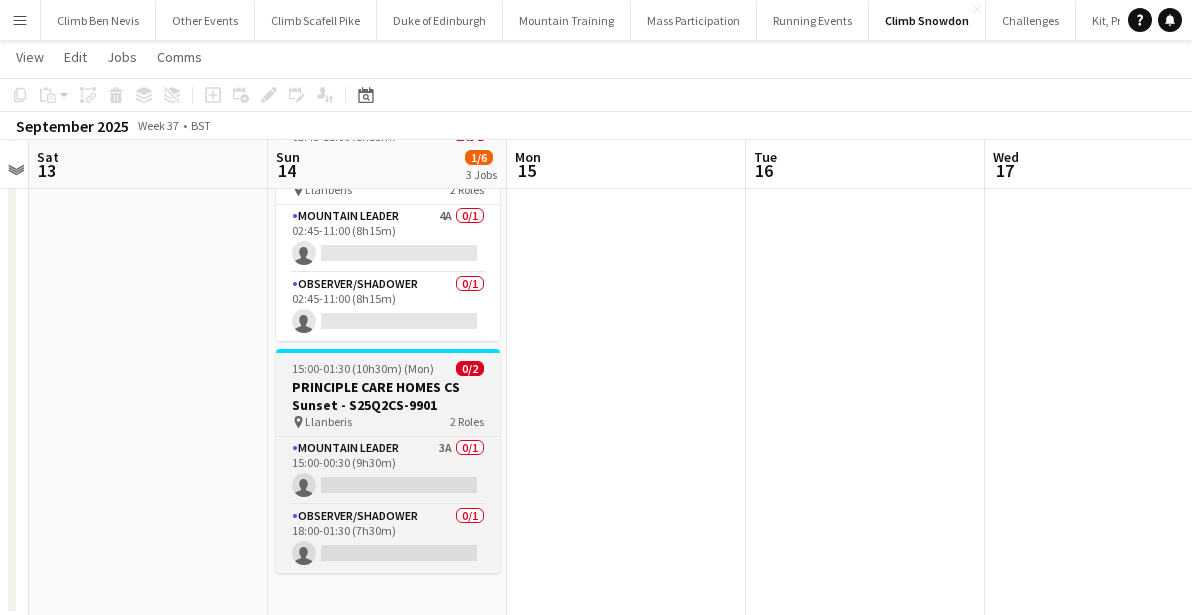 click on "PRINCIPLE CARE HOMES CS Sunset - S25Q2CS-9901" at bounding box center (388, 396) 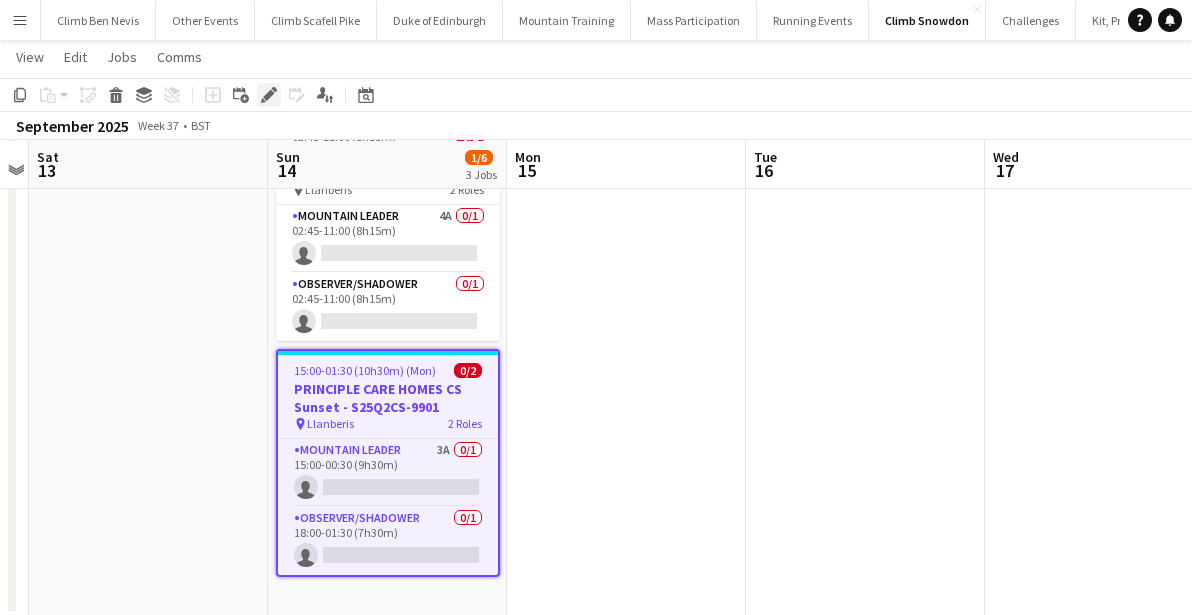 click on "Edit" 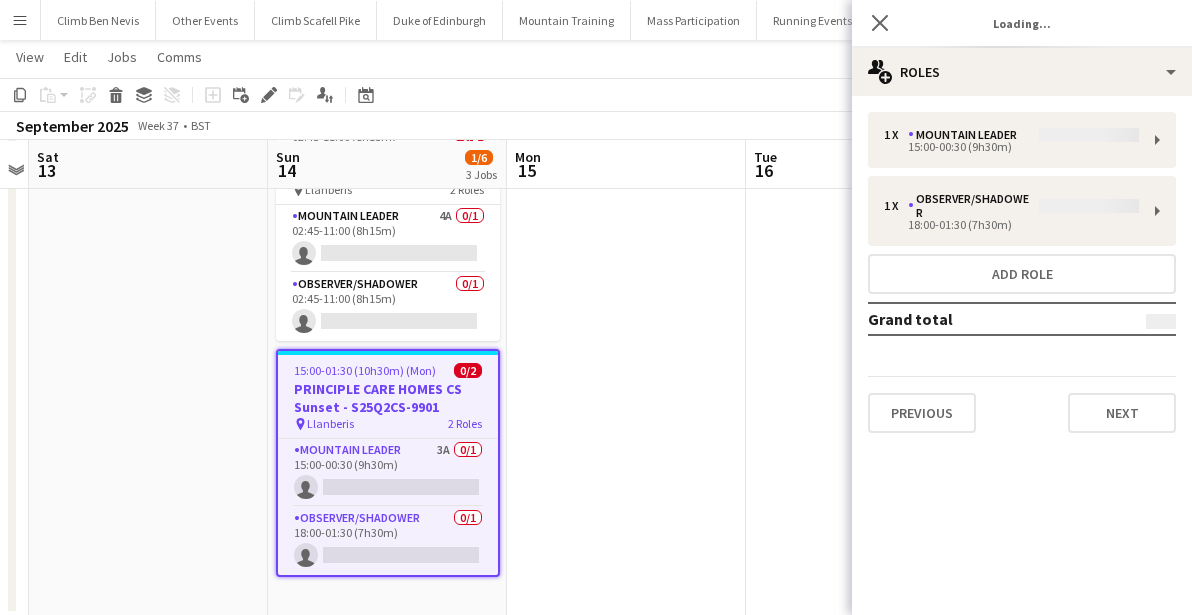 type on "**********" 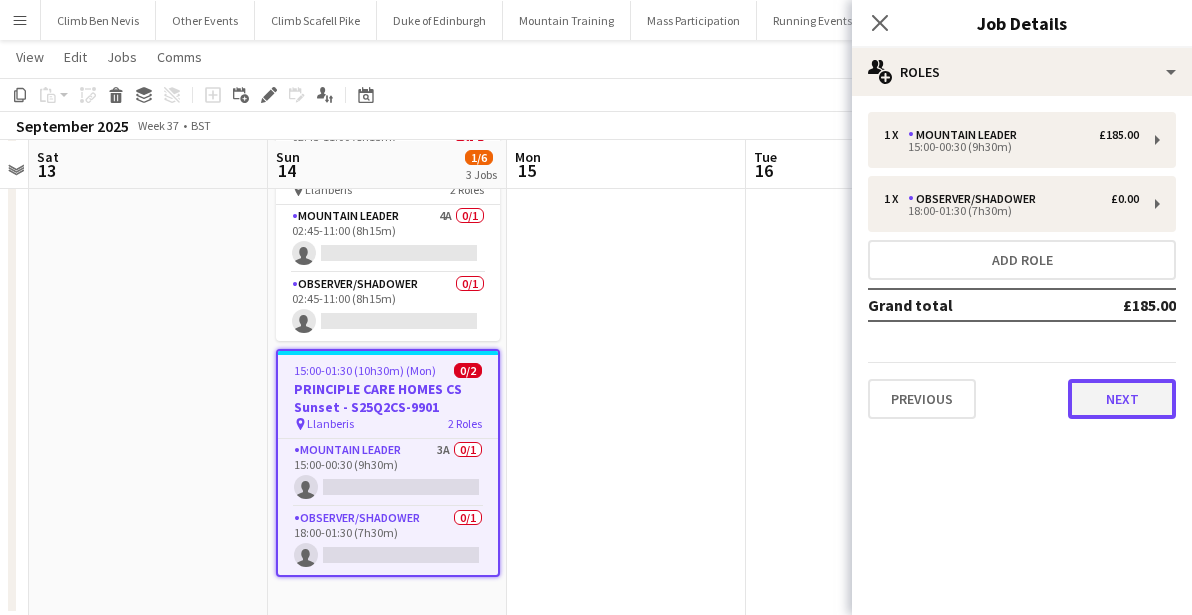 click on "Next" at bounding box center (1122, 399) 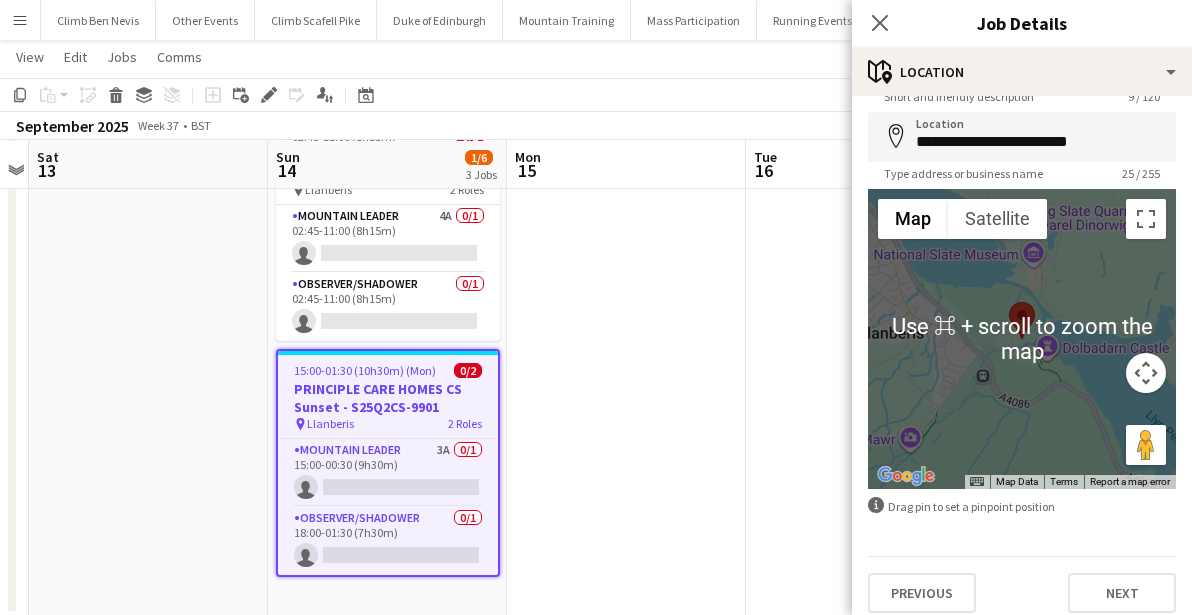 scroll, scrollTop: 91, scrollLeft: 0, axis: vertical 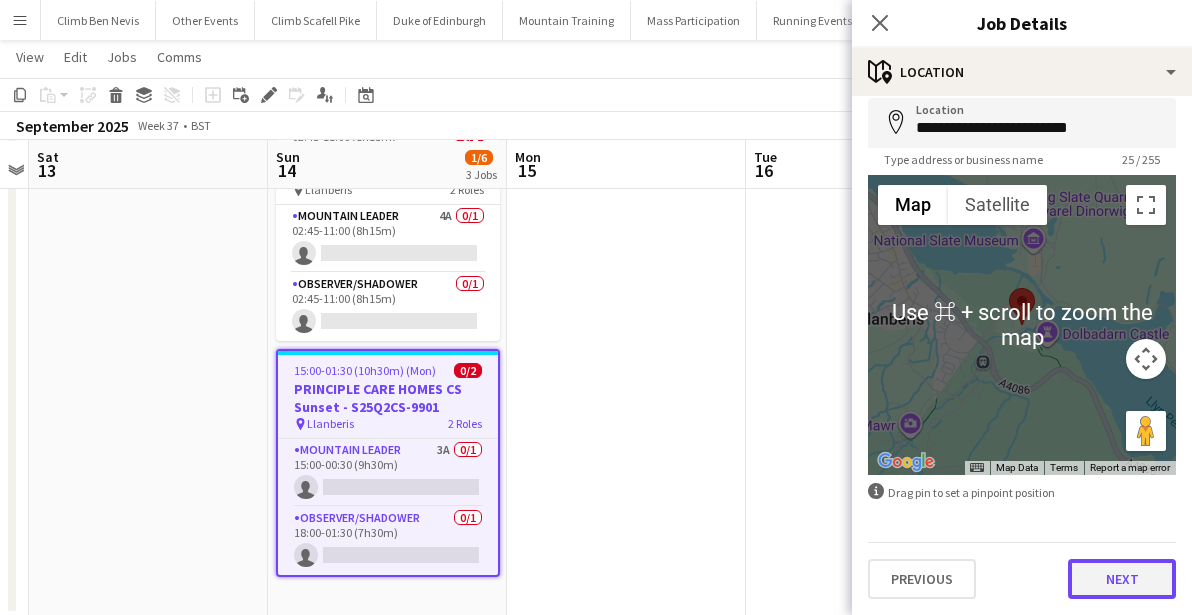click on "Next" at bounding box center (1122, 579) 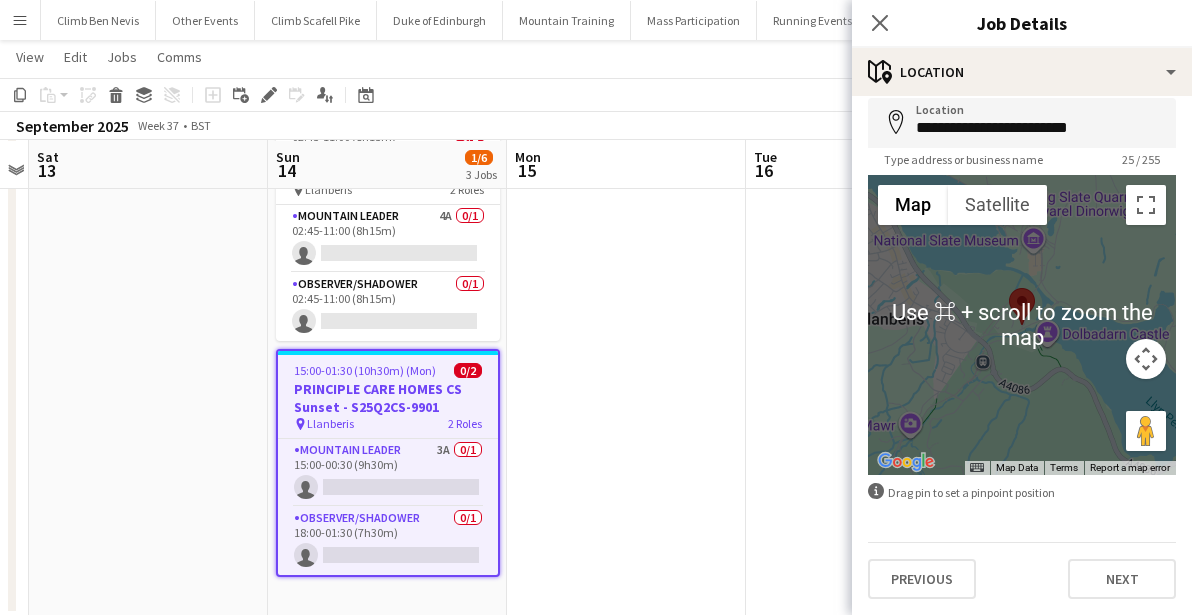 scroll, scrollTop: 0, scrollLeft: 0, axis: both 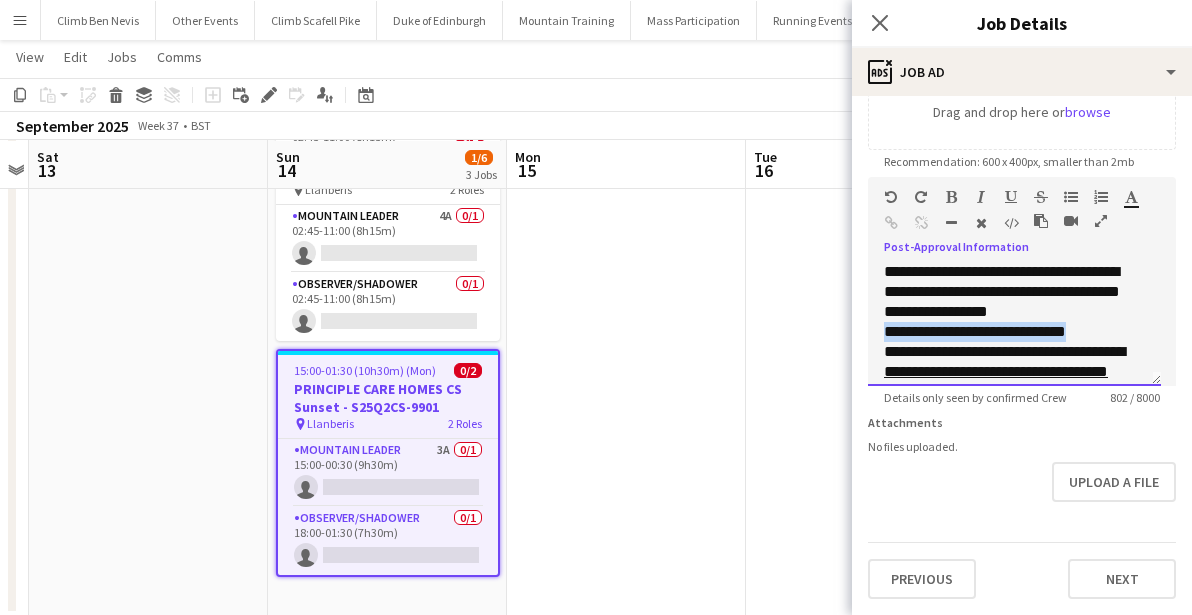 drag, startPoint x: 881, startPoint y: 319, endPoint x: 1111, endPoint y: 319, distance: 230 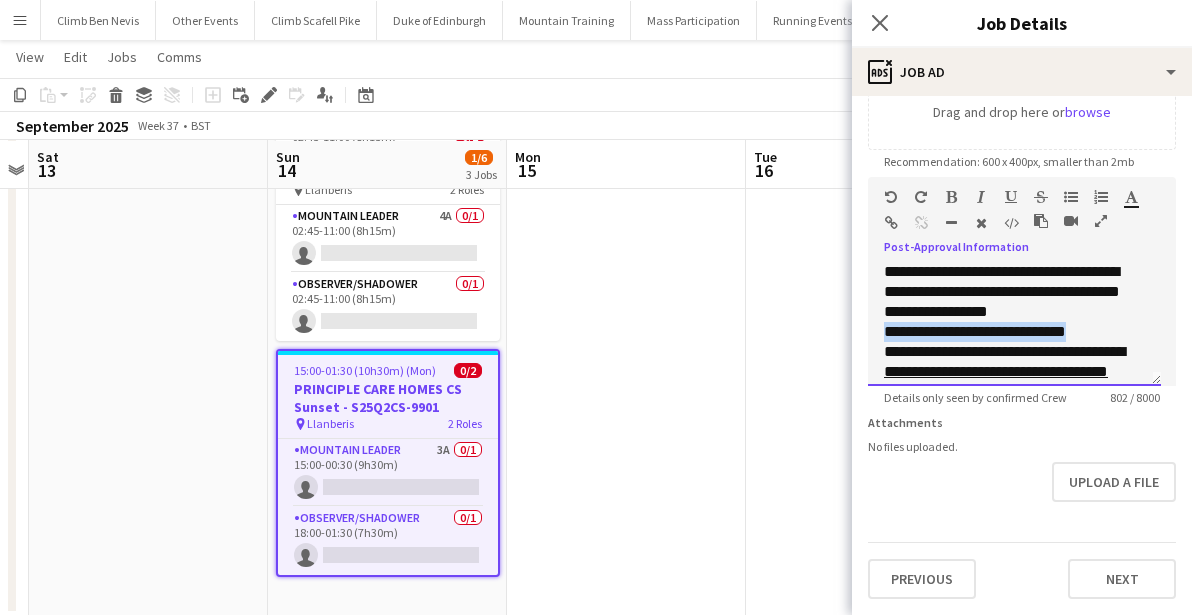 click on "**********" at bounding box center [1007, 332] 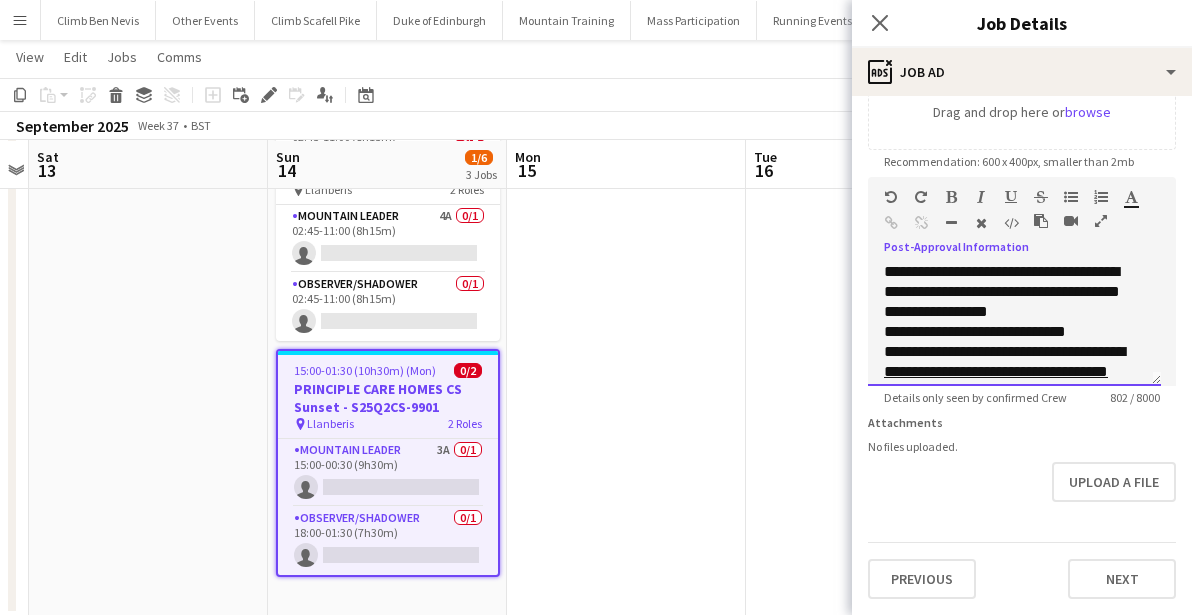 type 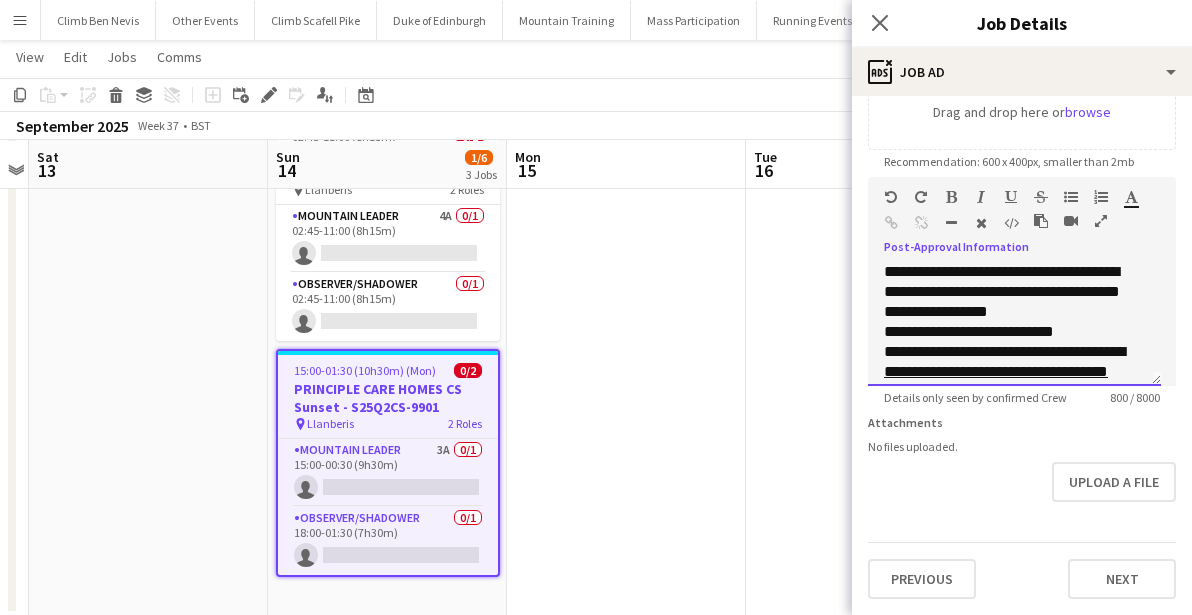 click on "**********" at bounding box center [1007, 332] 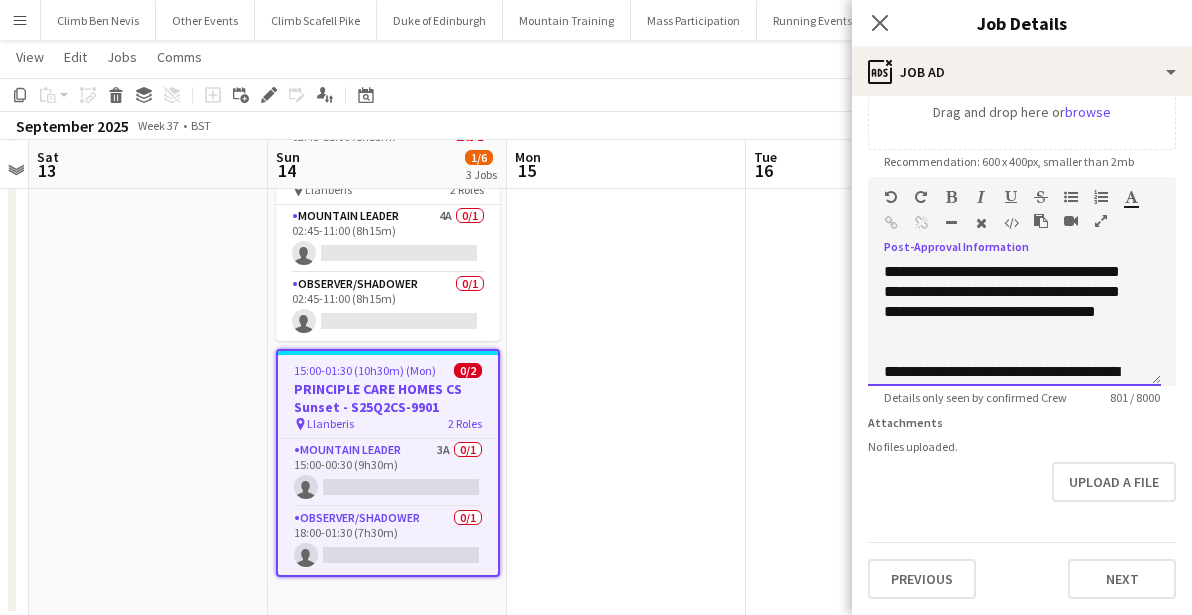 scroll, scrollTop: 312, scrollLeft: 0, axis: vertical 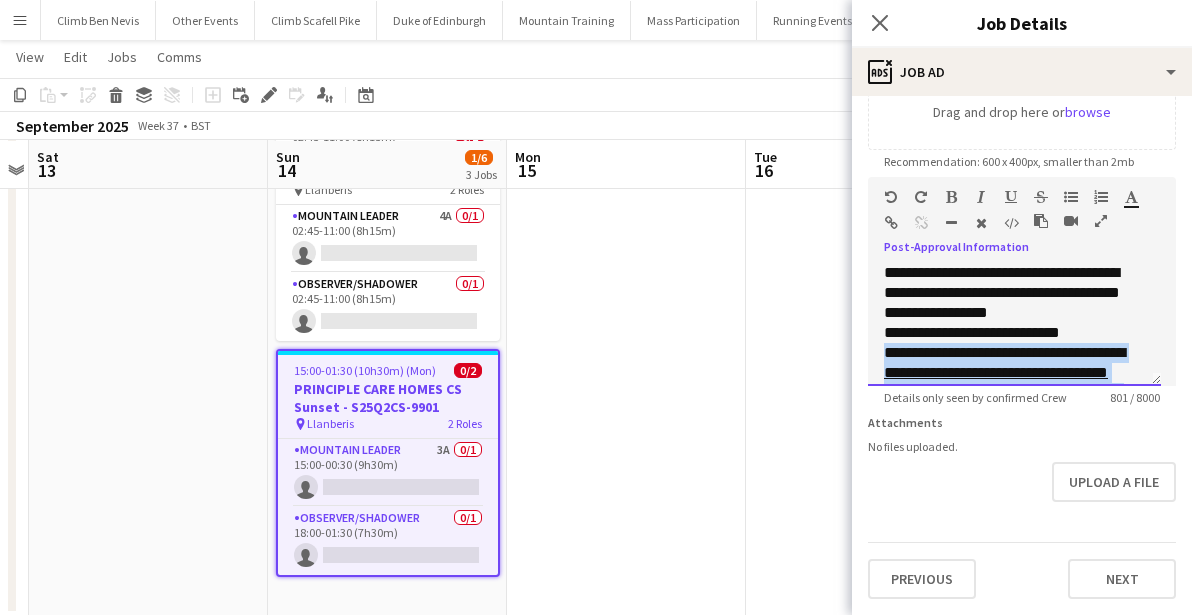 drag, startPoint x: 1019, startPoint y: 343, endPoint x: 879, endPoint y: 334, distance: 140.28899 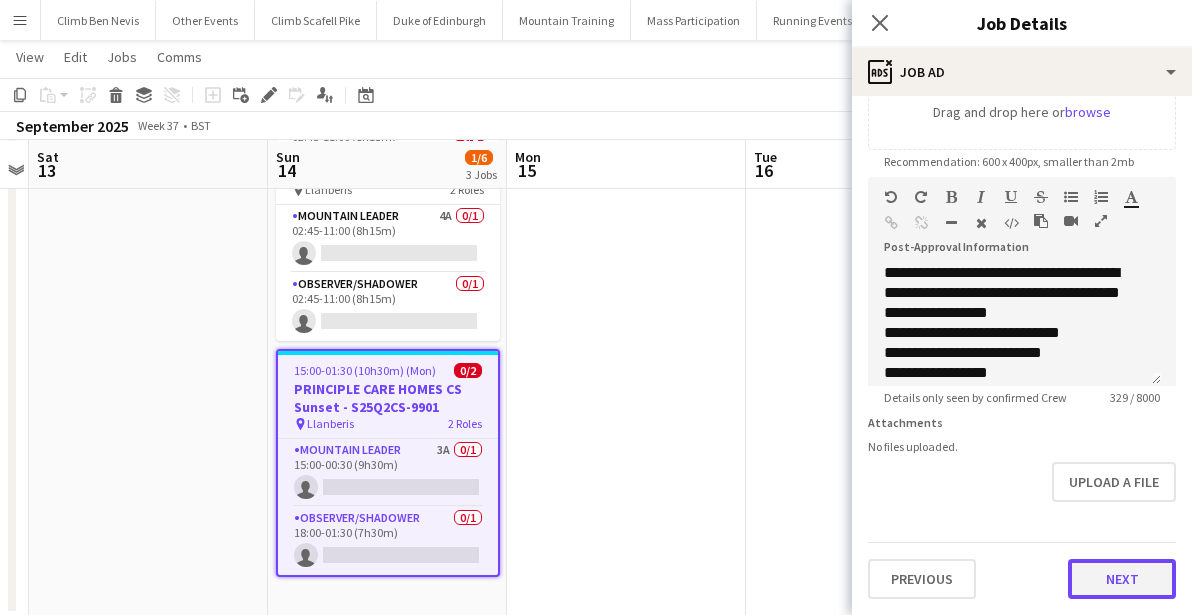 click on "Next" at bounding box center [1122, 579] 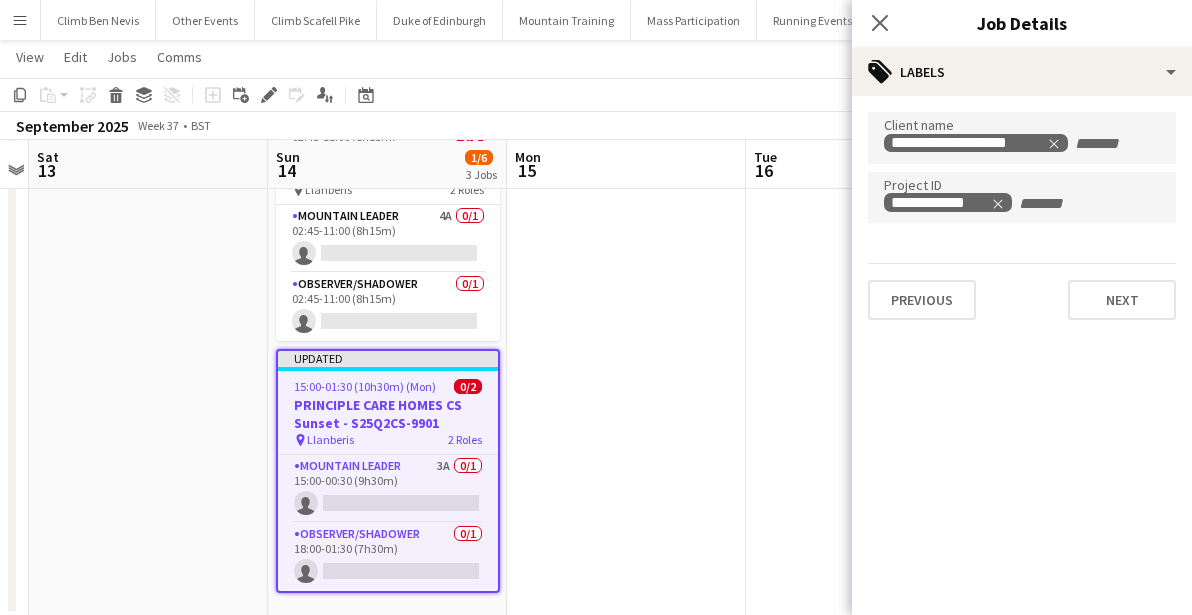 scroll, scrollTop: 0, scrollLeft: 0, axis: both 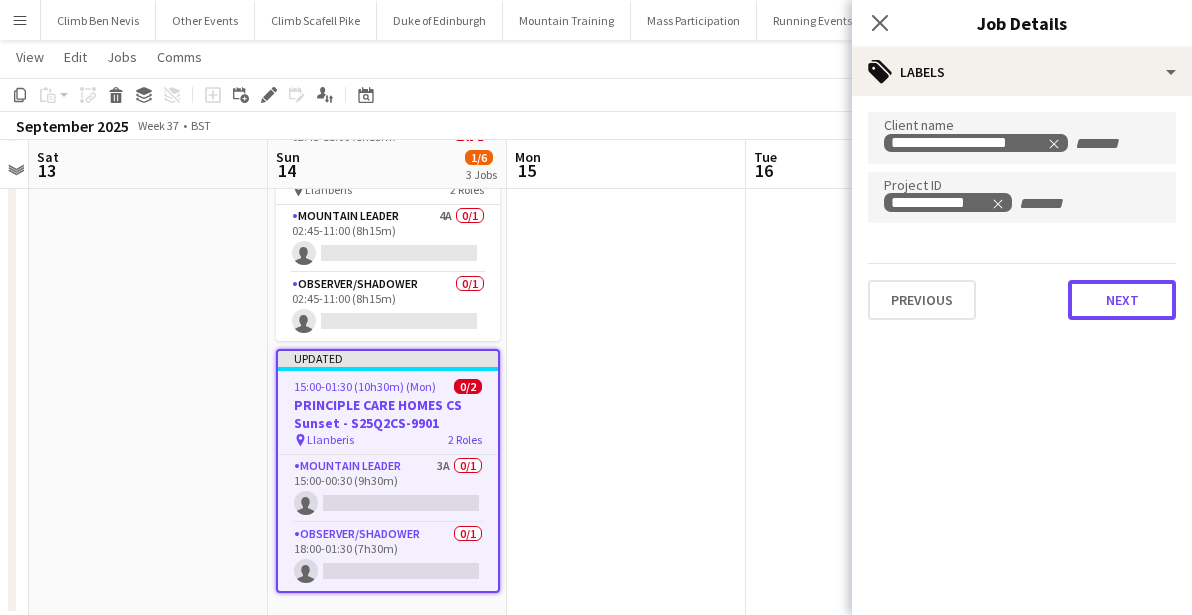 click on "Client name  [NAME]  Project ID  [ID]  Previous   Next" at bounding box center [1022, 216] 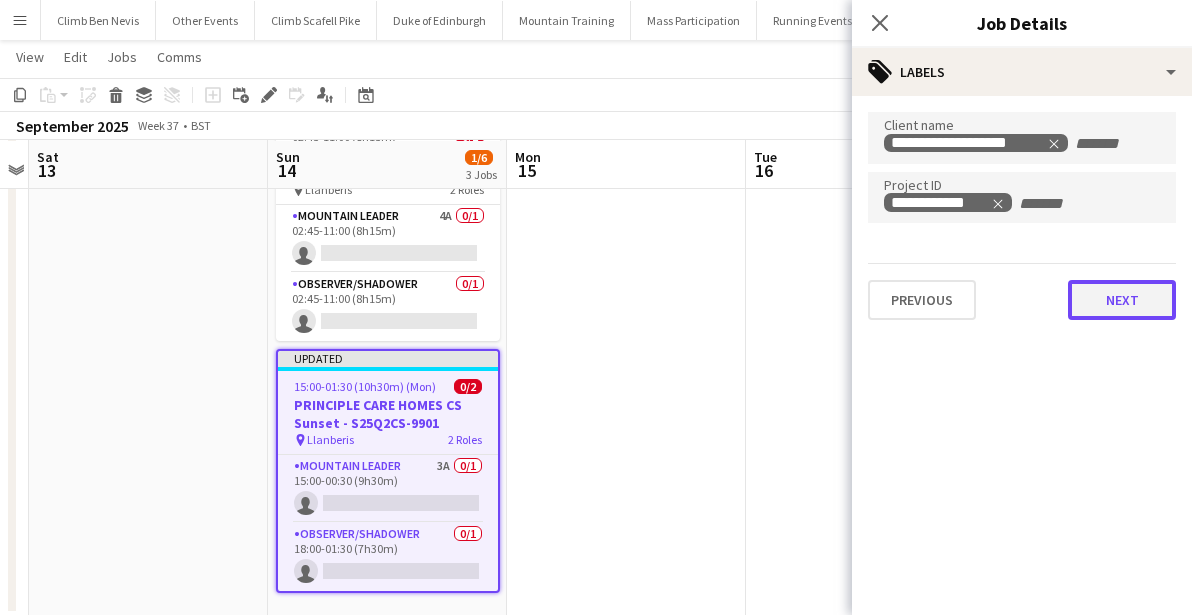 click on "Next" at bounding box center [1122, 300] 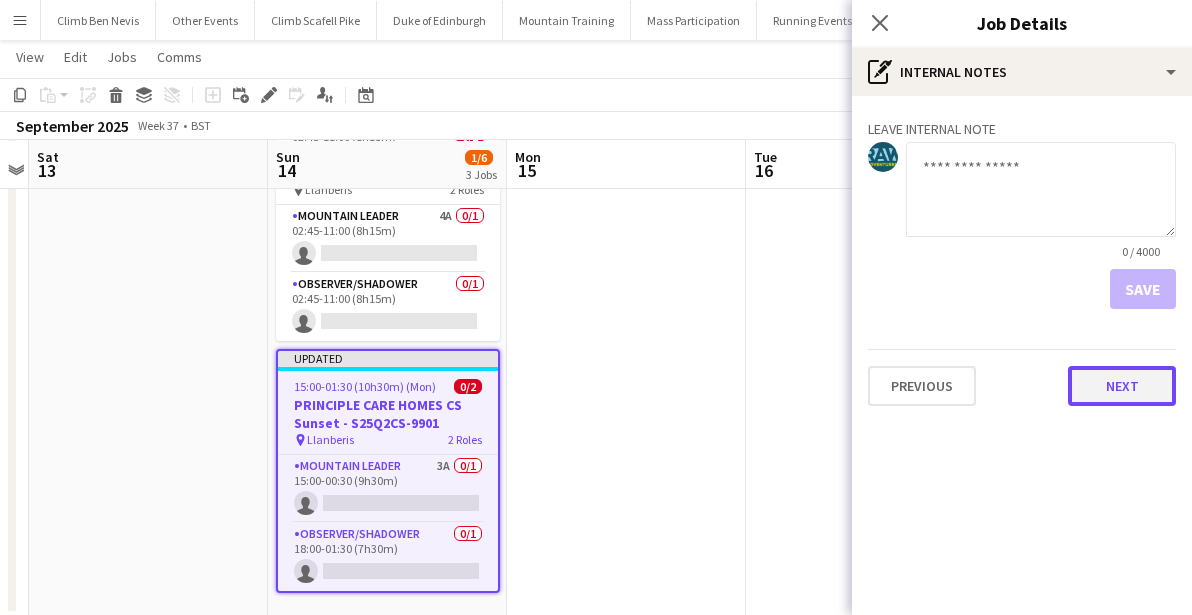 click on "Next" at bounding box center [1122, 386] 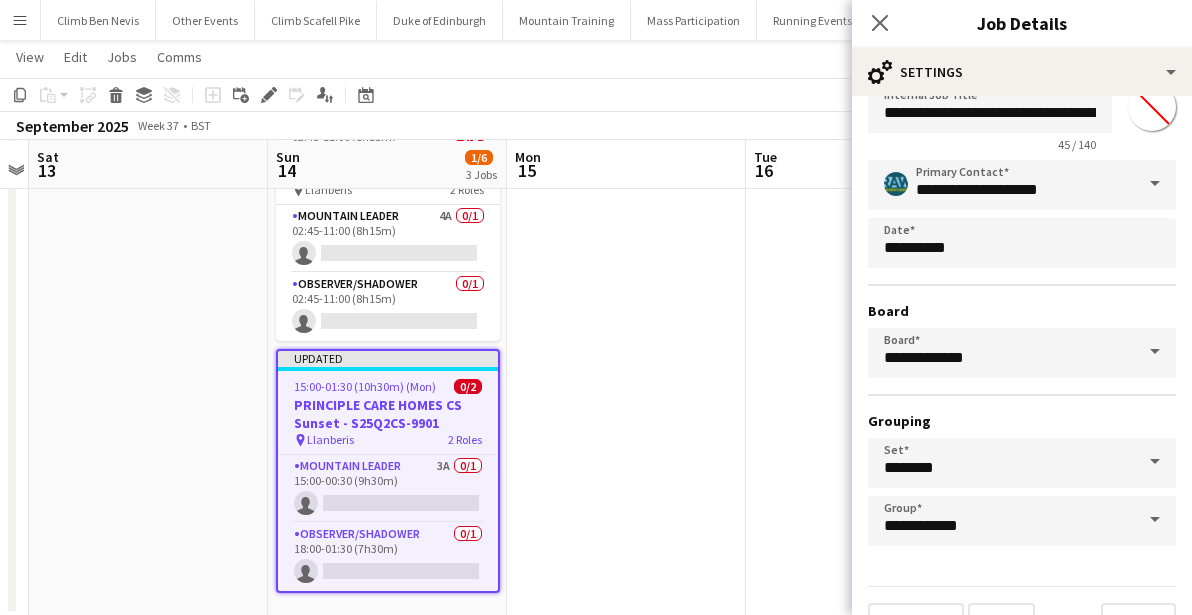 scroll, scrollTop: 103, scrollLeft: 0, axis: vertical 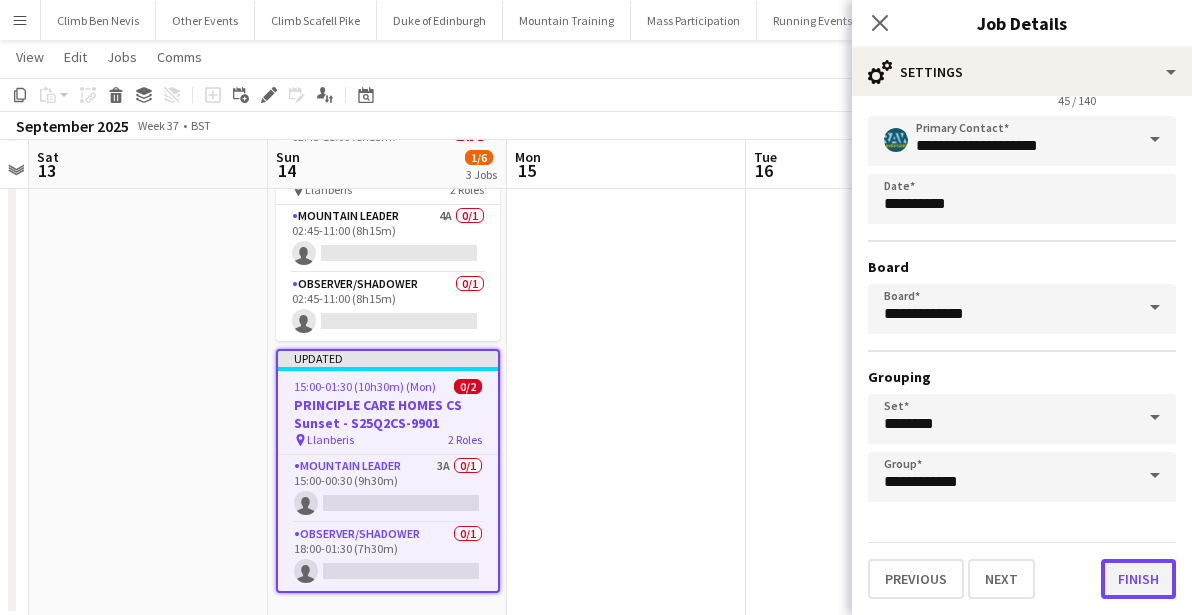 click on "Finish" at bounding box center [1138, 579] 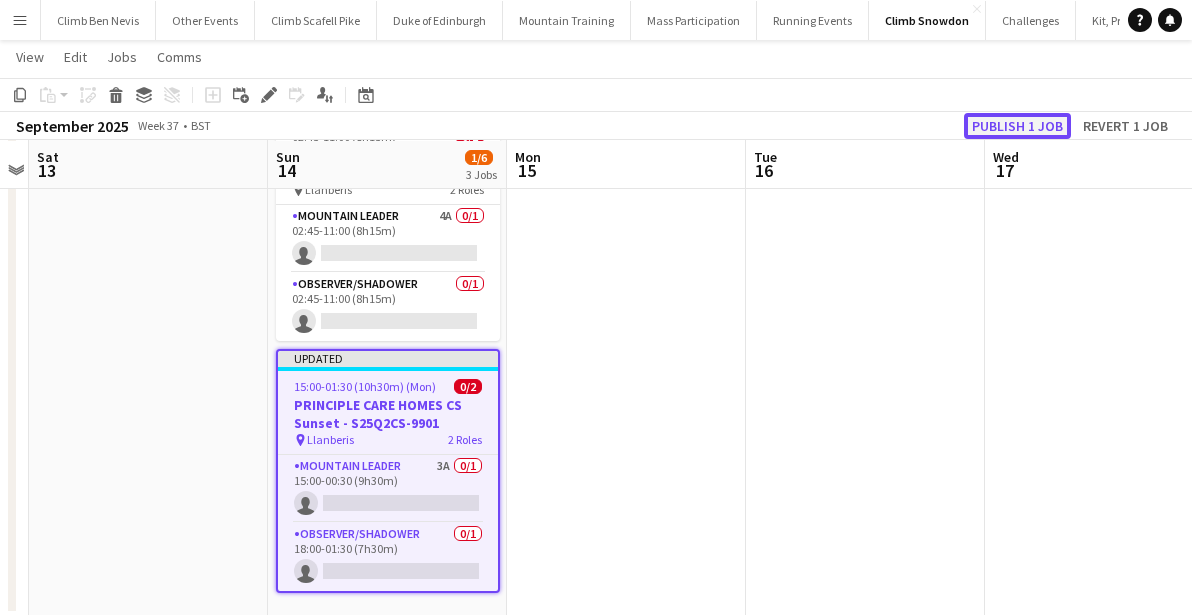 click on "Publish 1 job" 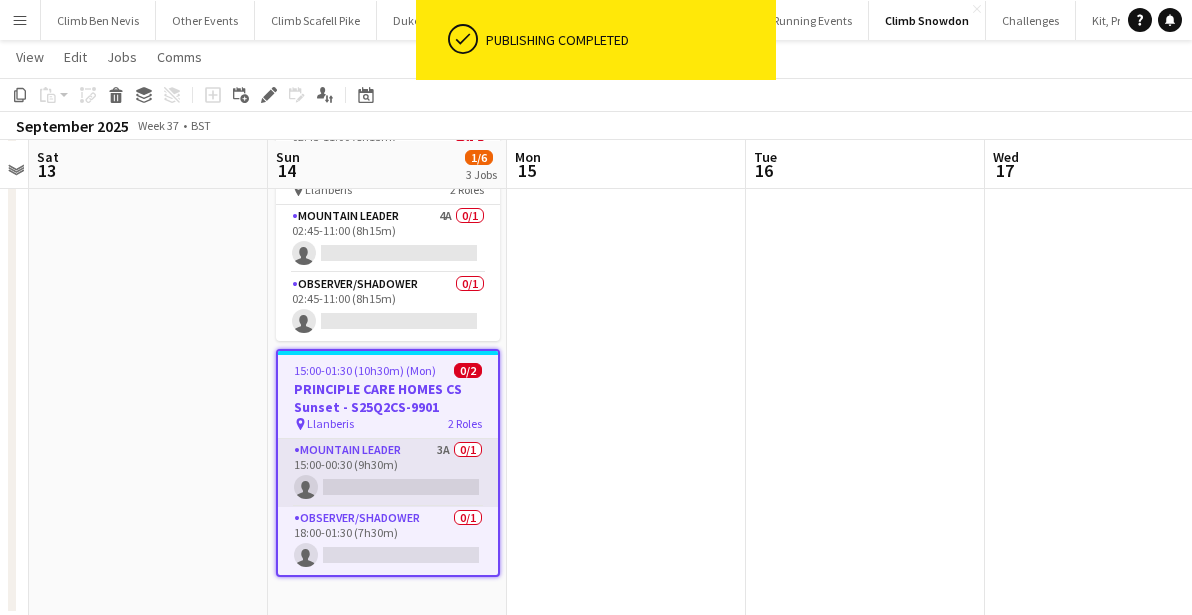 click on "Mountain Leader    3A   0/1   [TIME]-[TIME] ([DURATION])
single-neutral-actions" at bounding box center (388, 473) 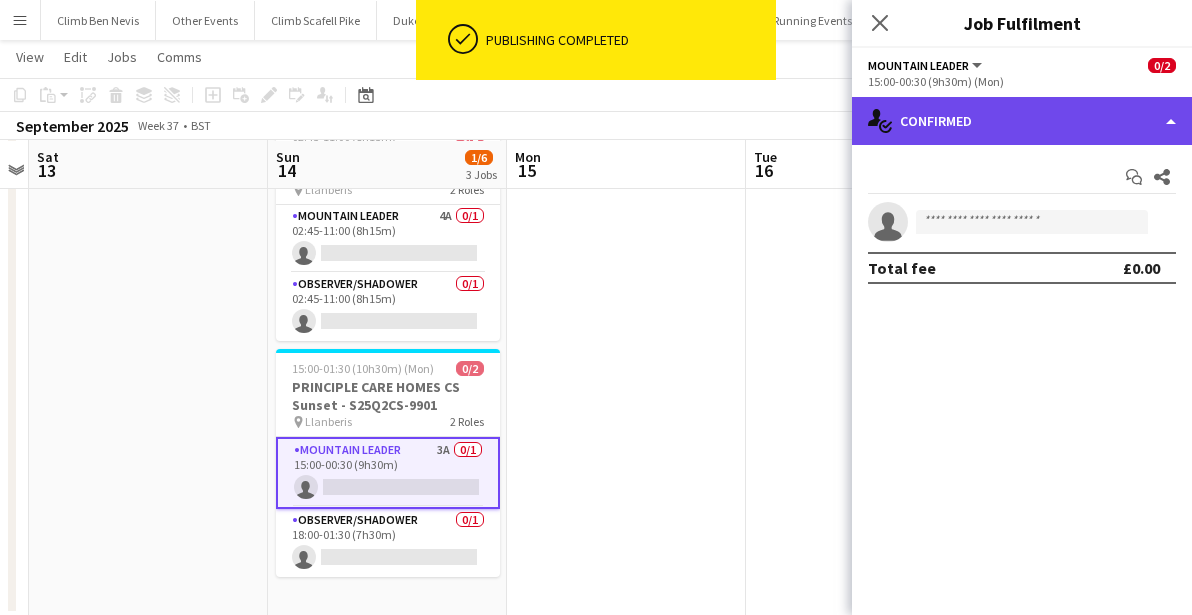 click on "single-neutral-actions-check-2
Confirmed" 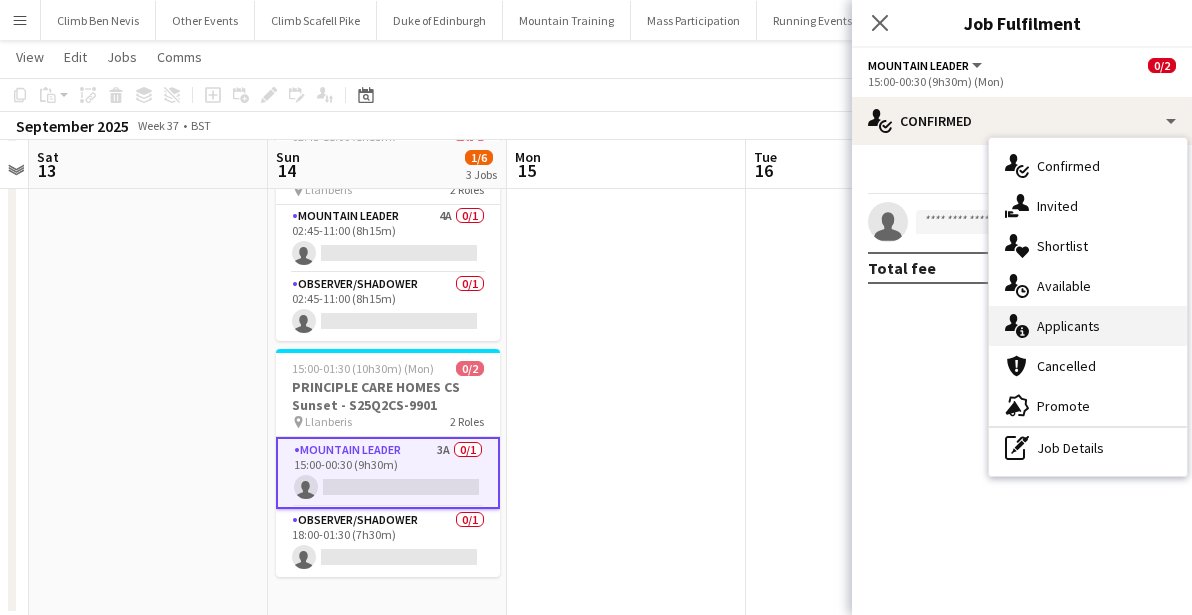 click on "single-neutral-actions-information
Applicants" at bounding box center (1088, 326) 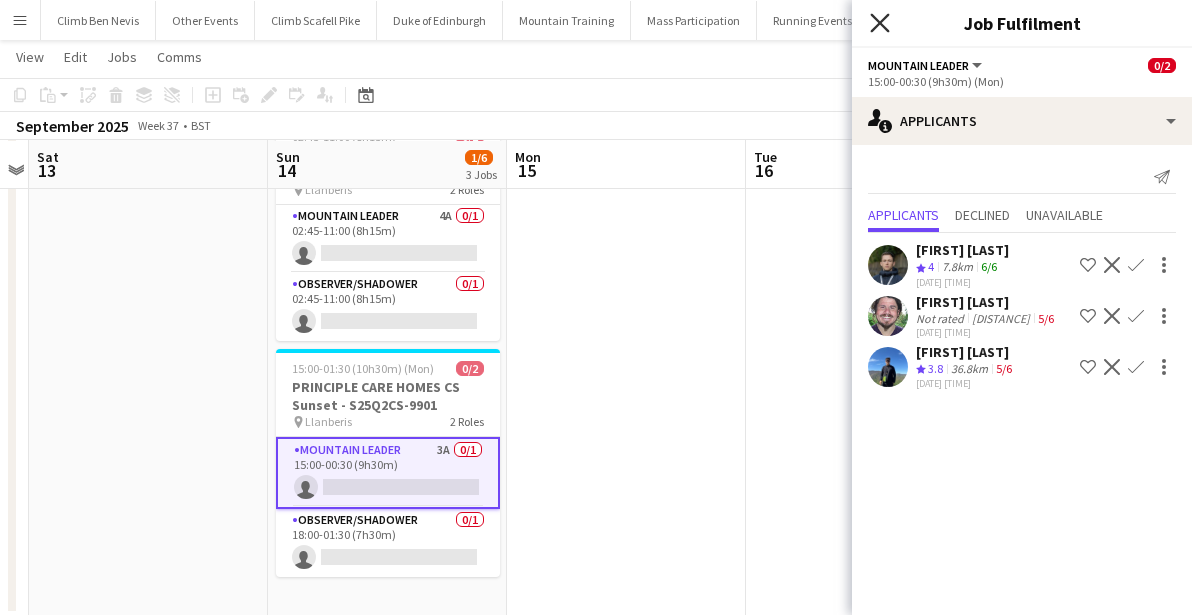 click on "Close pop-in" 